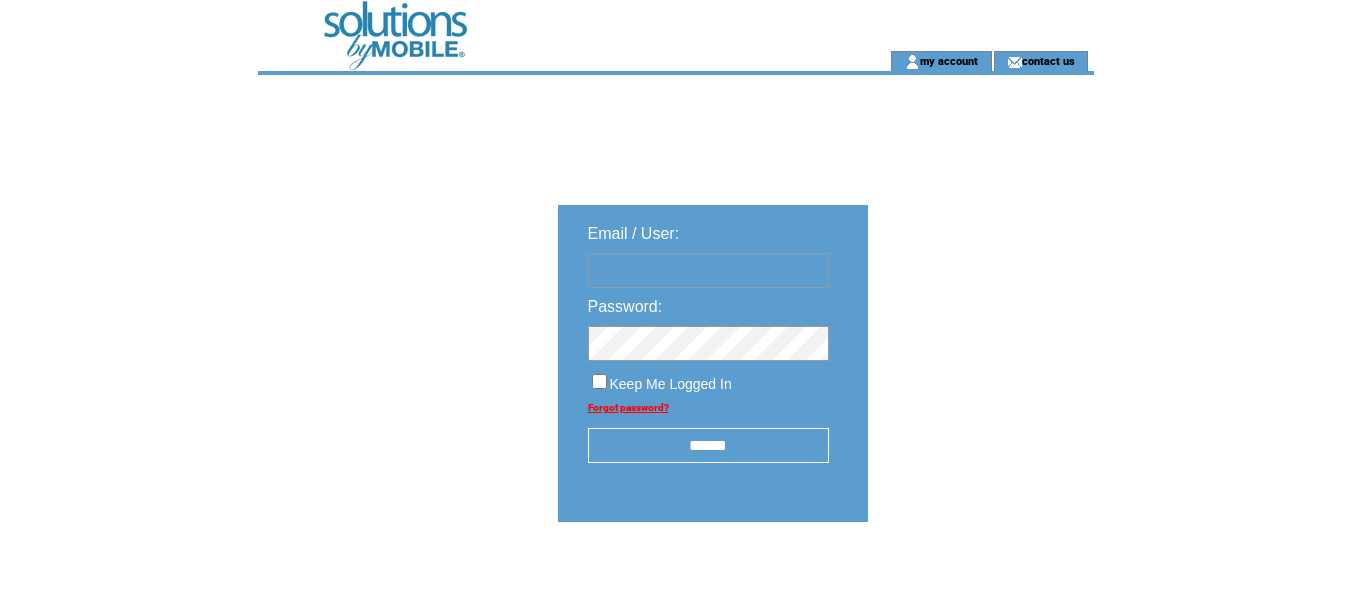 scroll, scrollTop: 0, scrollLeft: 0, axis: both 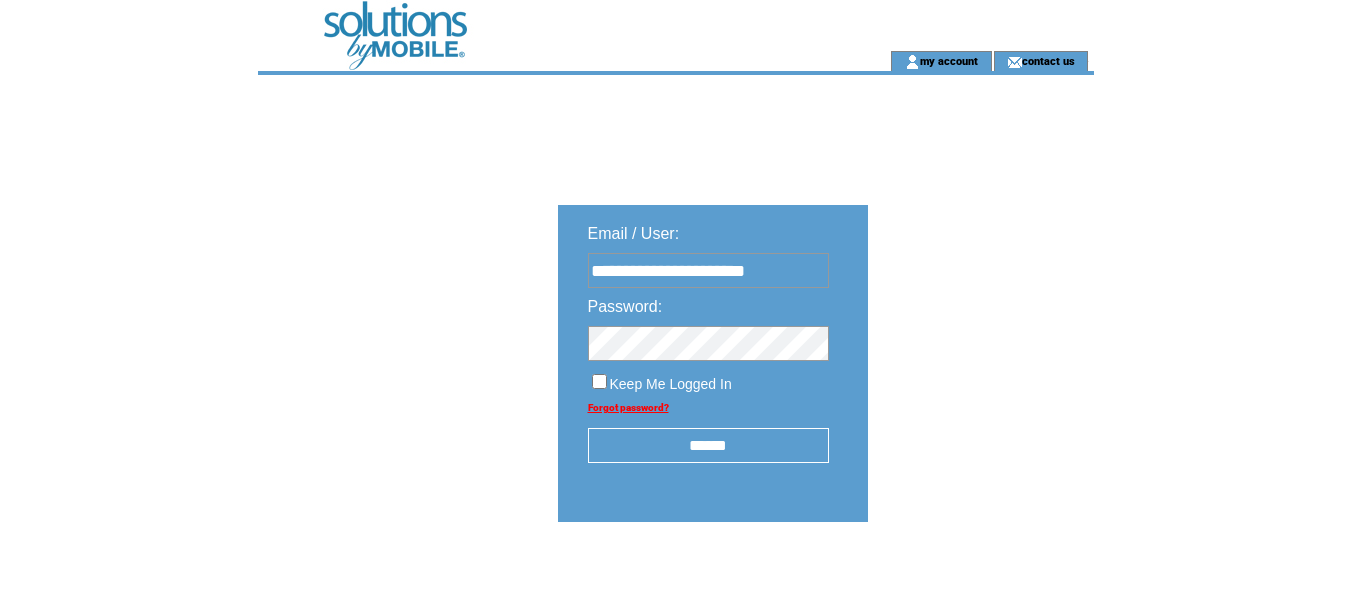 click on "******" at bounding box center [708, 445] 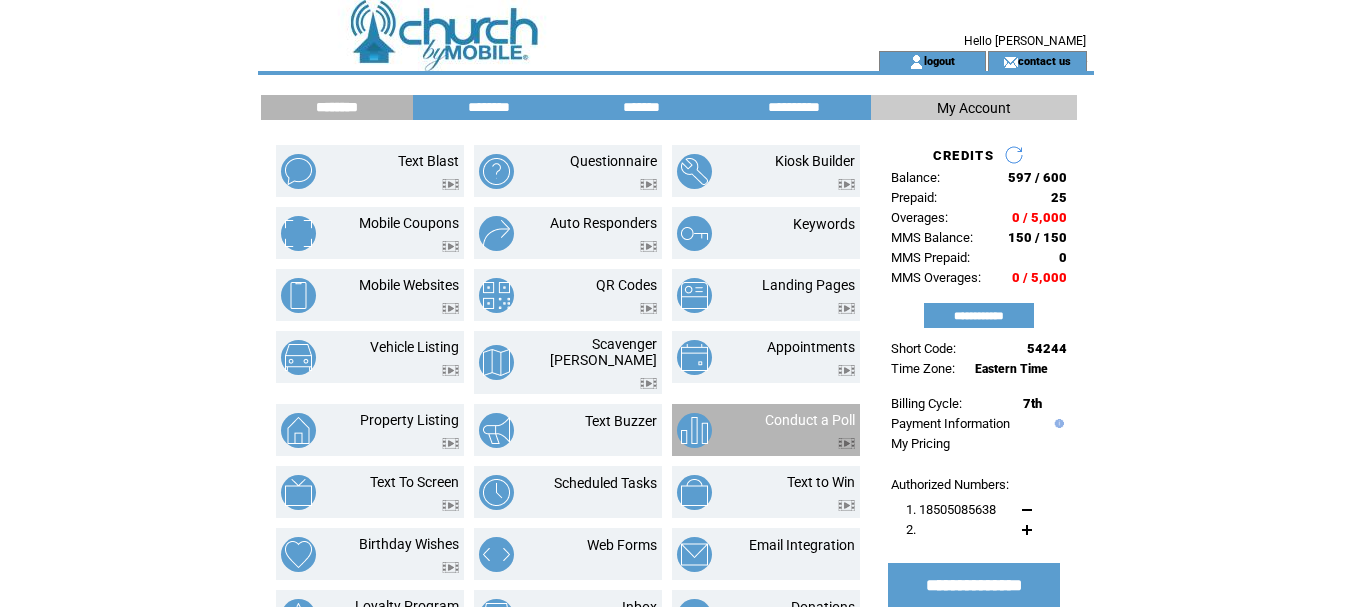 scroll, scrollTop: 0, scrollLeft: 0, axis: both 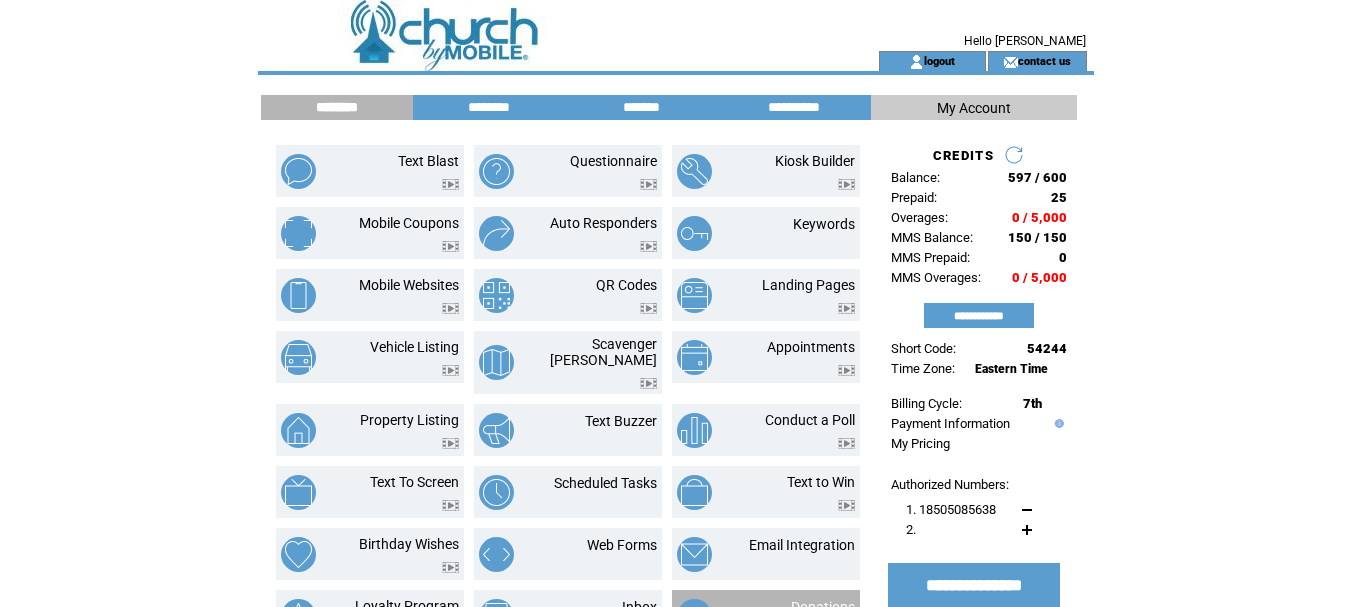click on "Donations" at bounding box center (823, 607) 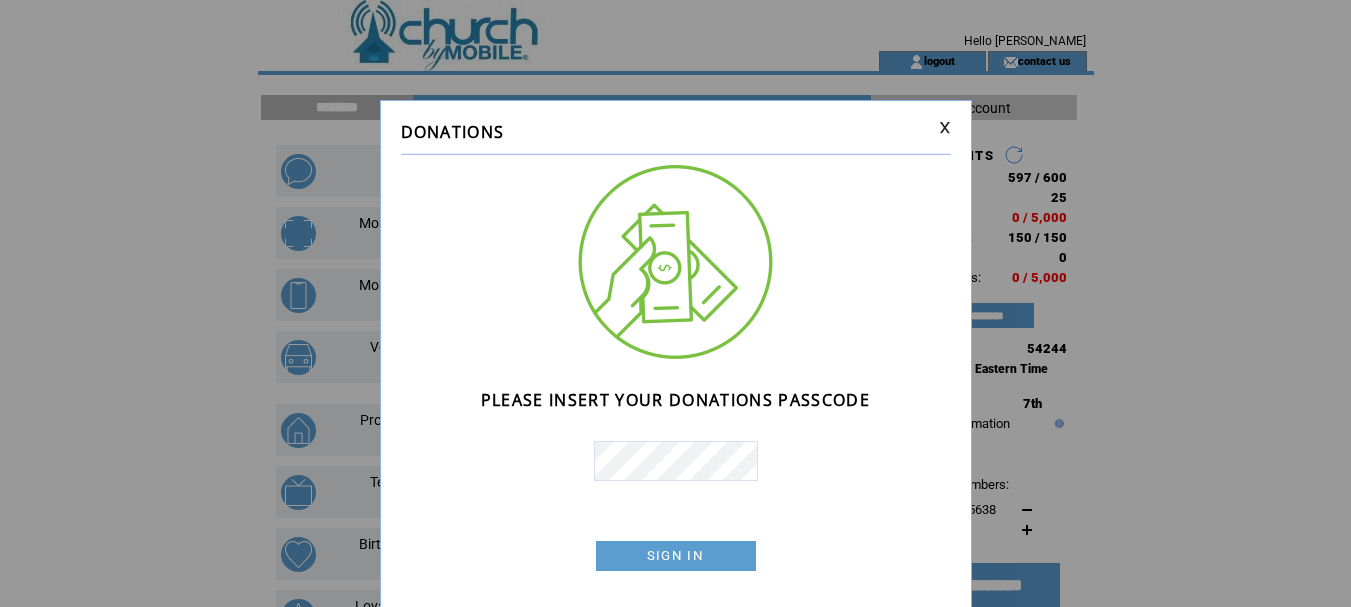 scroll, scrollTop: 0, scrollLeft: 0, axis: both 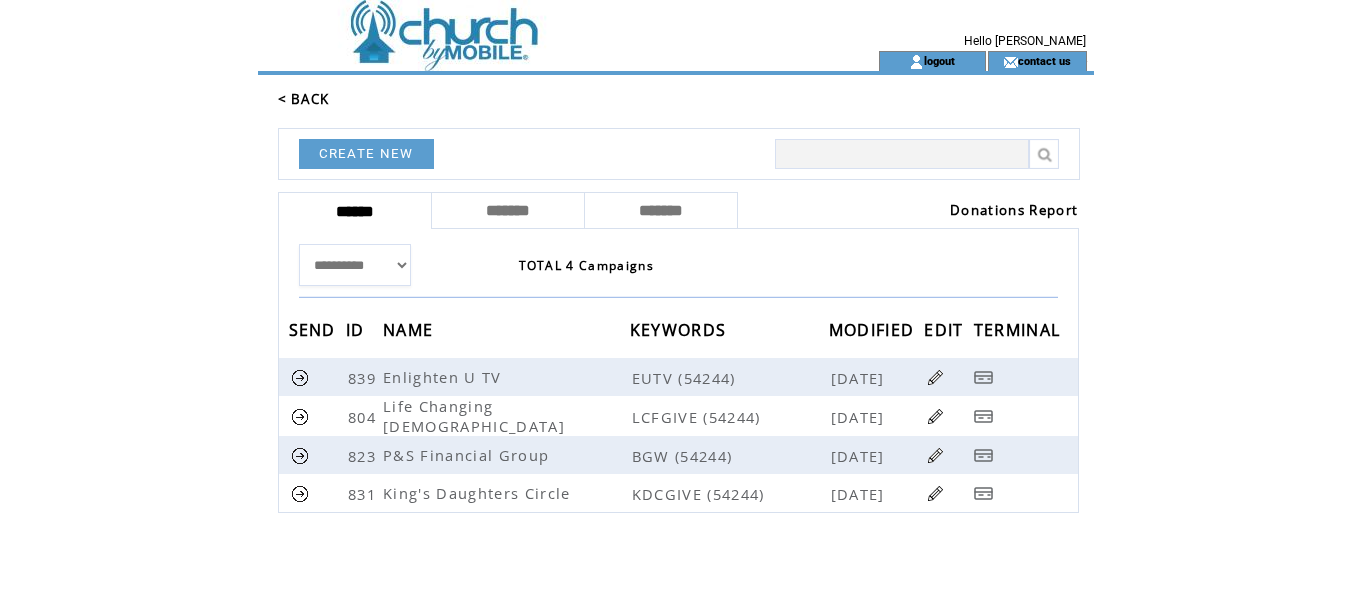 click on "Donations Report" at bounding box center [1014, 210] 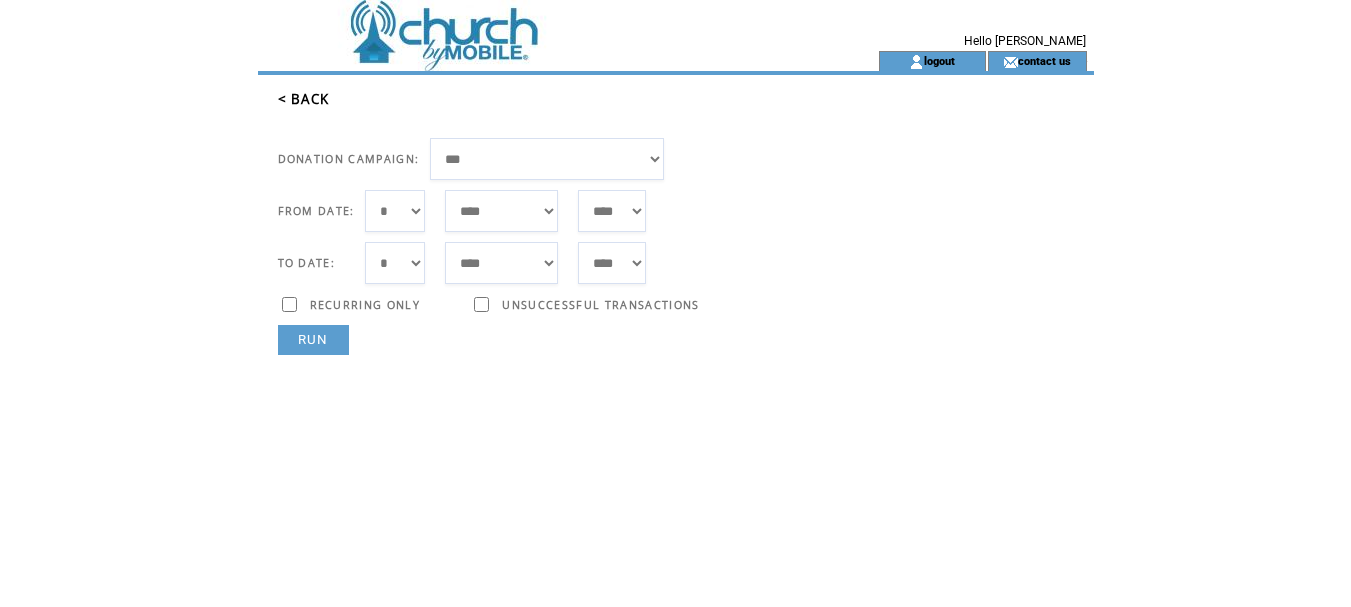 scroll, scrollTop: 0, scrollLeft: 0, axis: both 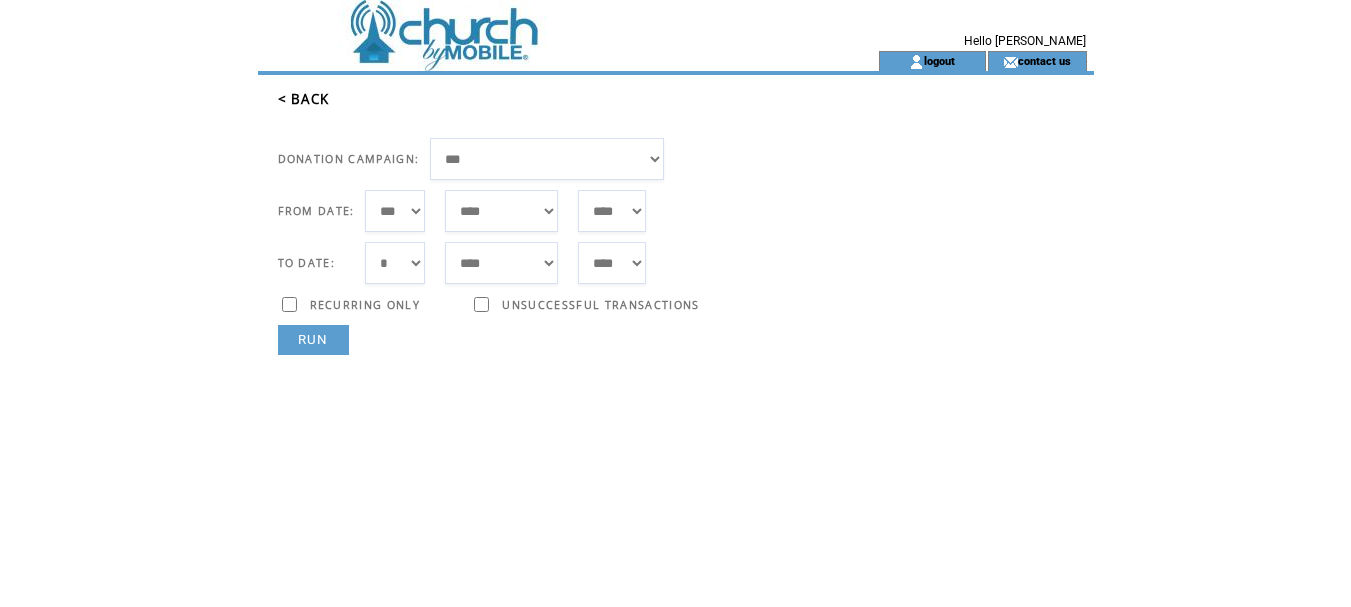 click on "*** 	 * 	 * 	 * 	 * 	 * 	 * 	 * 	 * 	 * 	 ** 	 ** 	 ** 	 ** 	 ** 	 ** 	 ** 	 ** 	 ** 	 ** 	 ** 	 ** 	 ** 	 ** 	 ** 	 ** 	 ** 	 ** 	 ** 	 ** 	 ** 	 **" at bounding box center (395, 211) 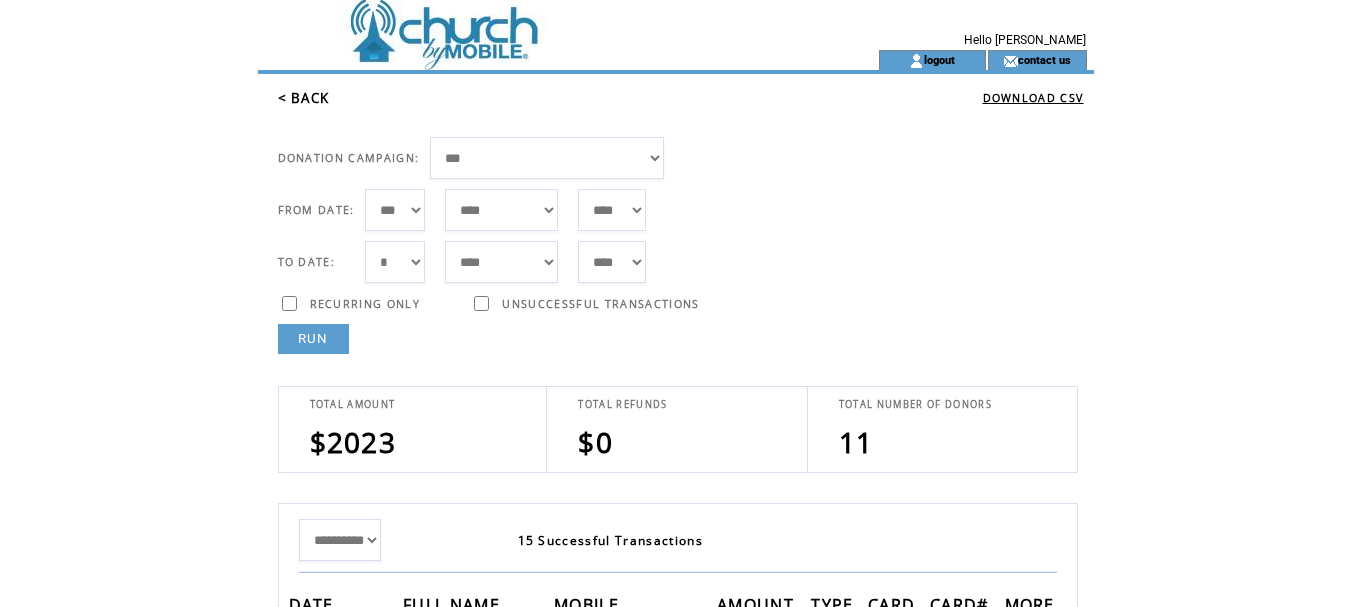 scroll, scrollTop: 0, scrollLeft: 0, axis: both 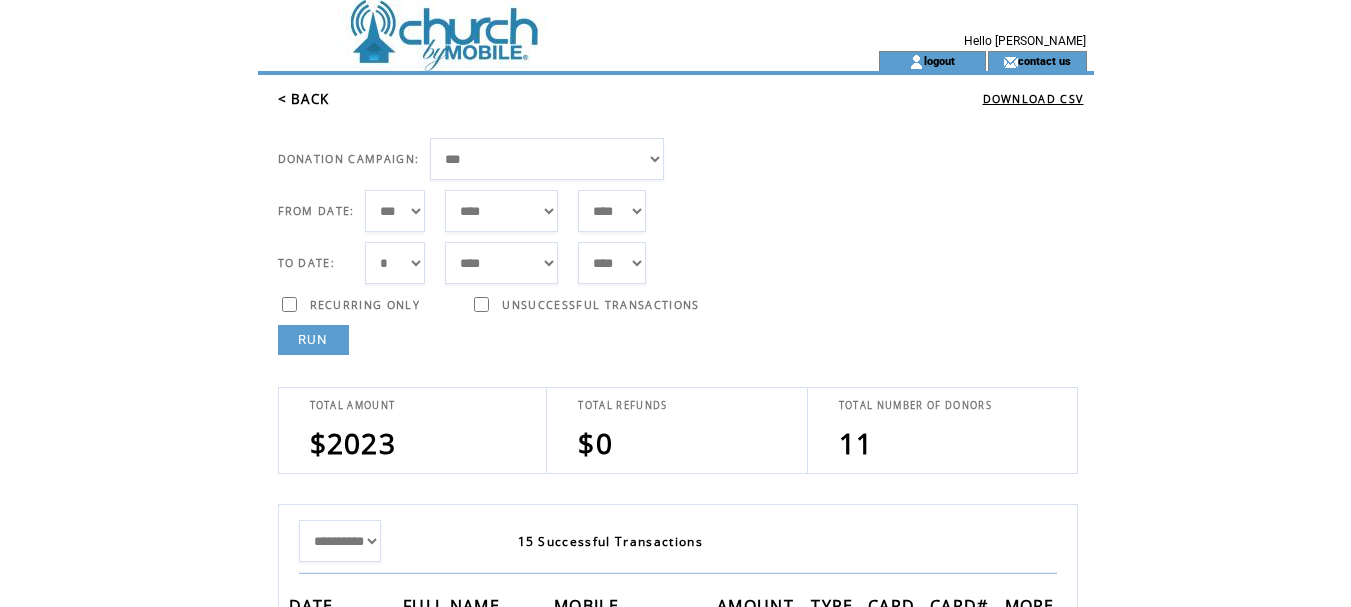 click on "**********" at bounding box center [547, 159] 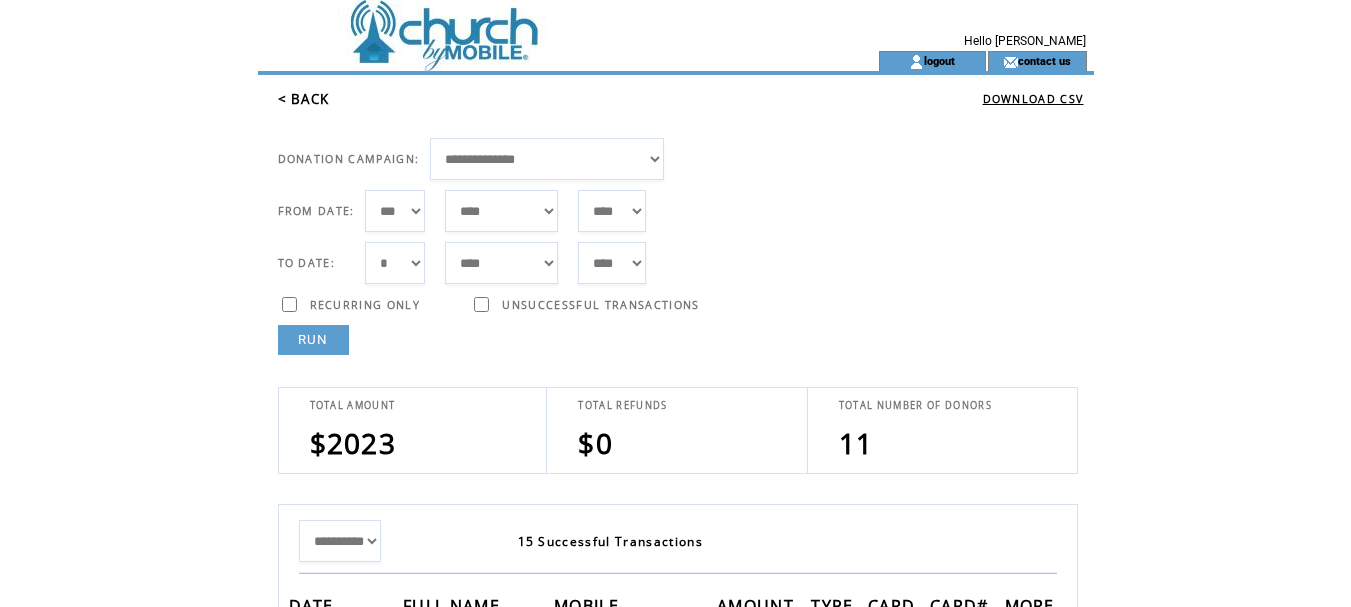 click on "**********" at bounding box center [547, 159] 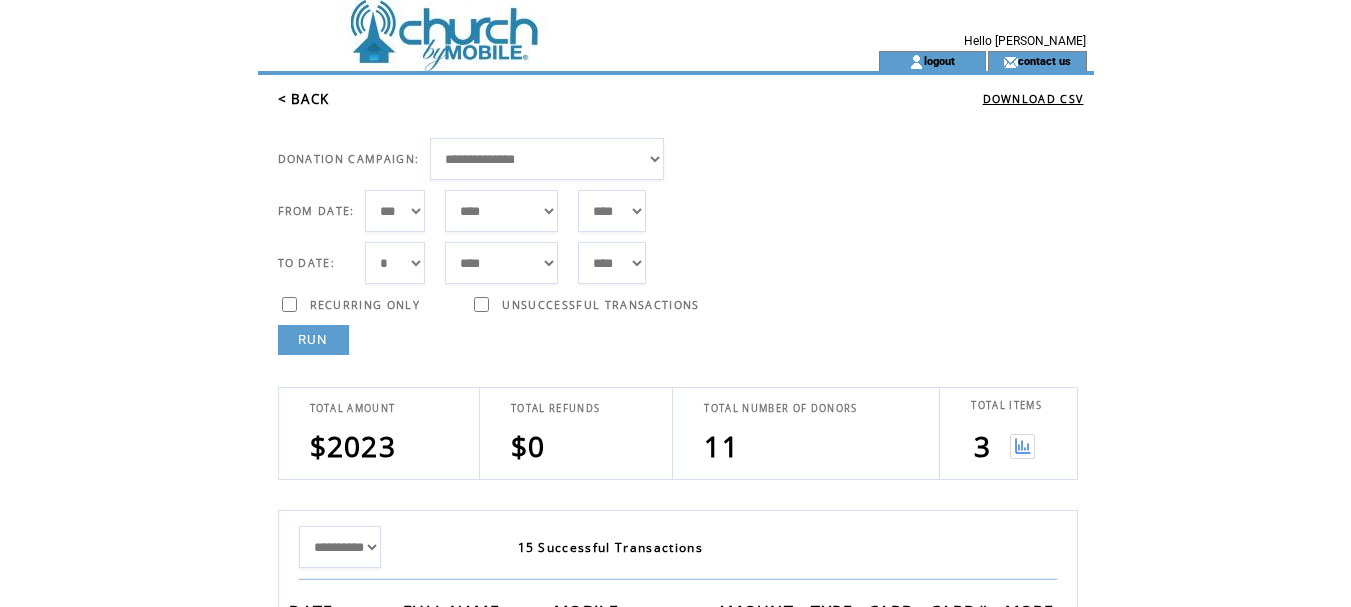 click at bounding box center (1022, 446) 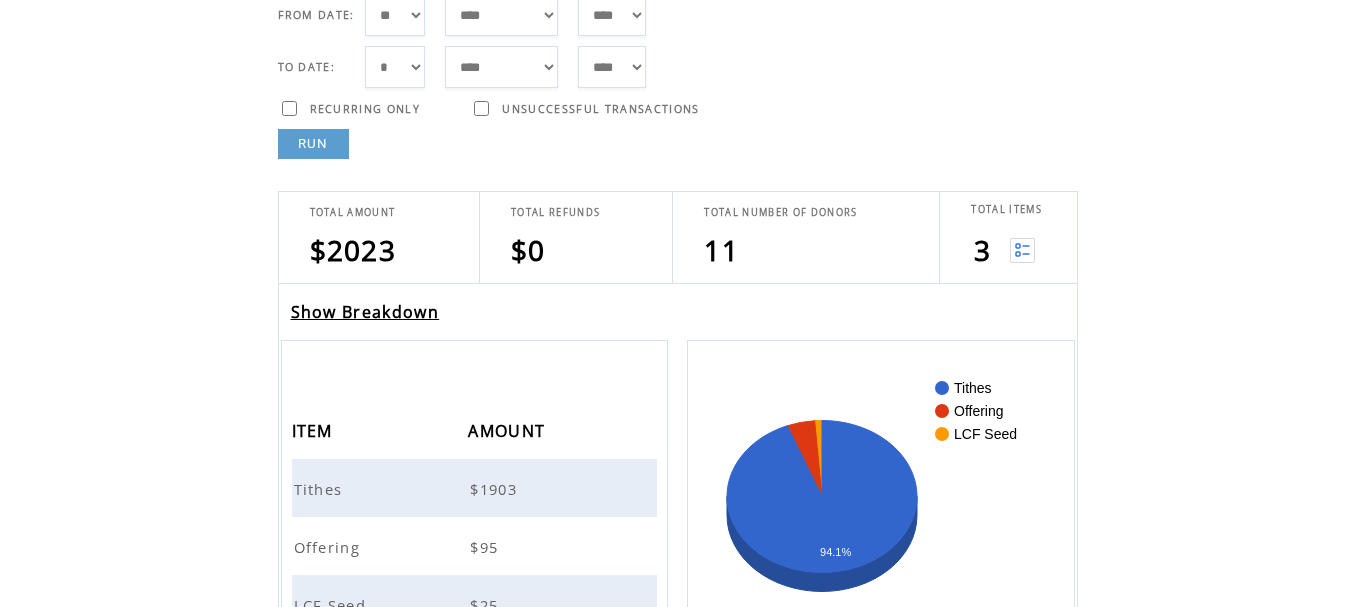 scroll, scrollTop: 400, scrollLeft: 0, axis: vertical 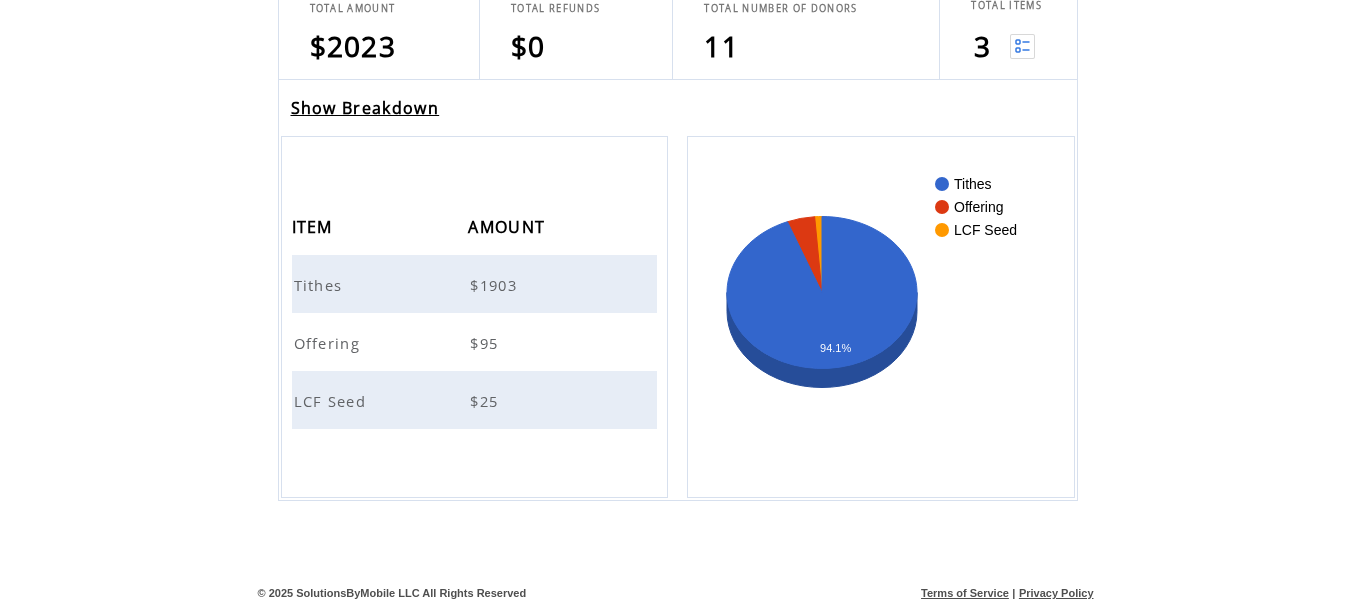 click on "Show Breakdown" at bounding box center (365, 108) 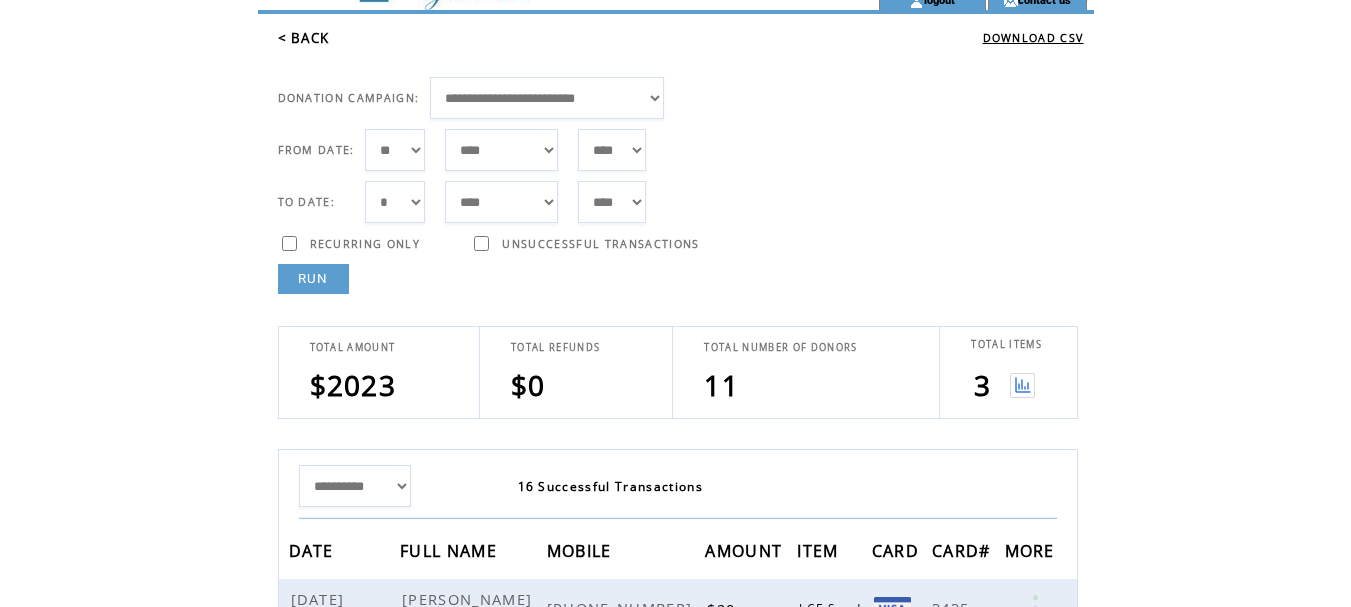 scroll, scrollTop: 0, scrollLeft: 0, axis: both 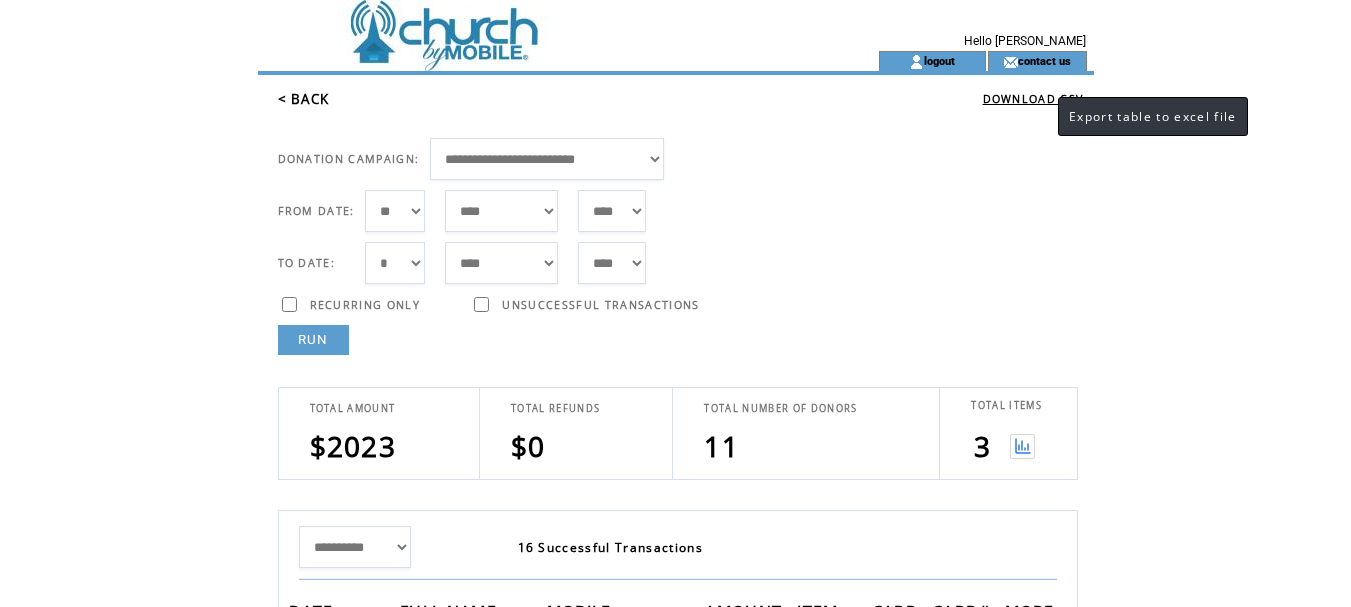 click on "DOWNLOAD CSV" at bounding box center (1033, 99) 